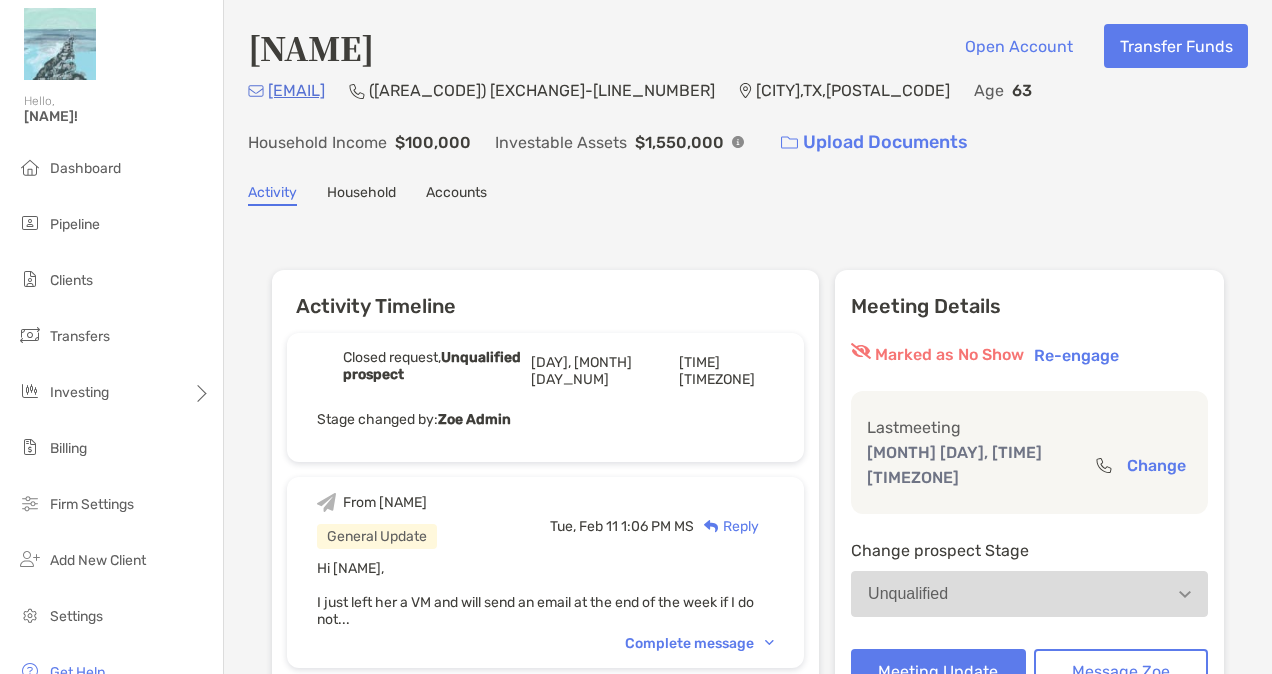 scroll, scrollTop: 0, scrollLeft: 0, axis: both 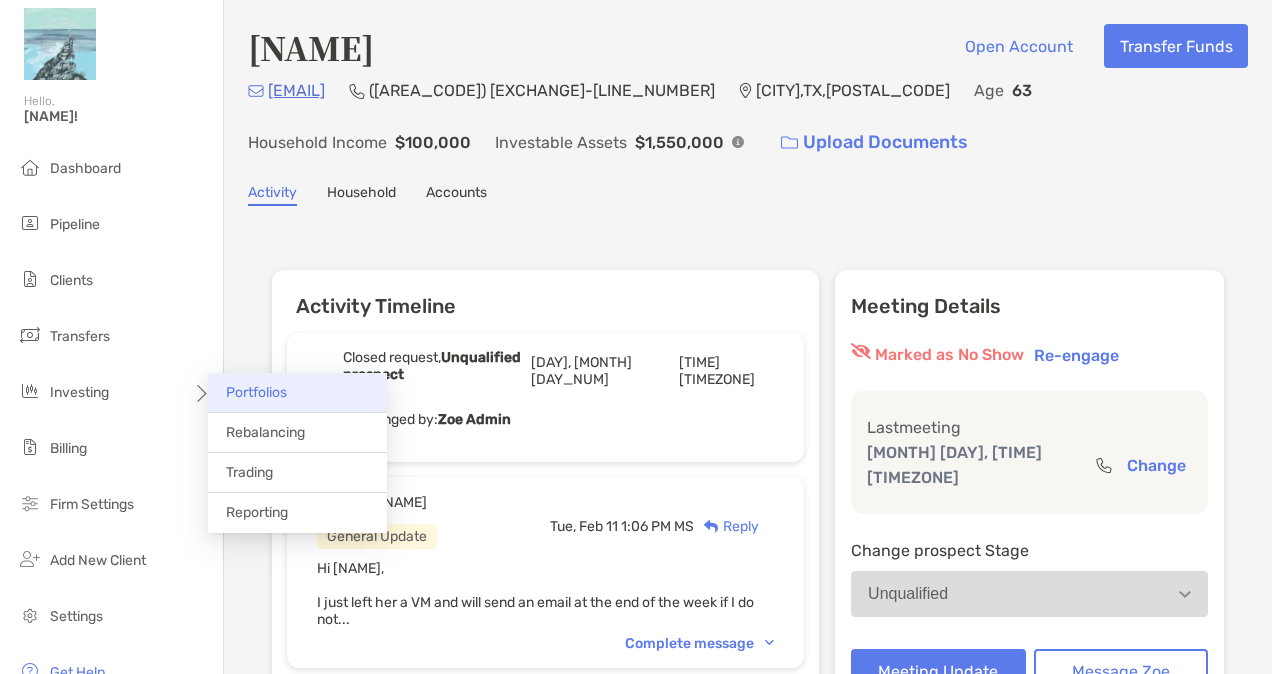 click on "Portfolios" at bounding box center (256, 392) 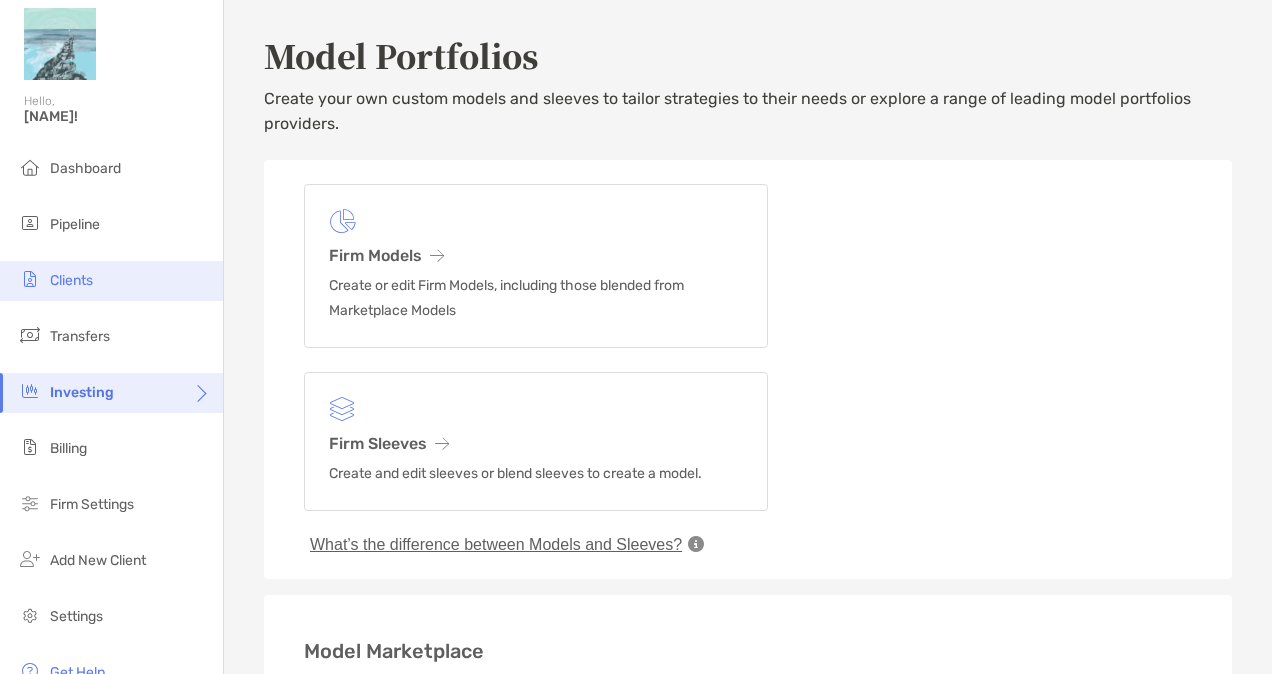 click on "Clients" at bounding box center (111, 281) 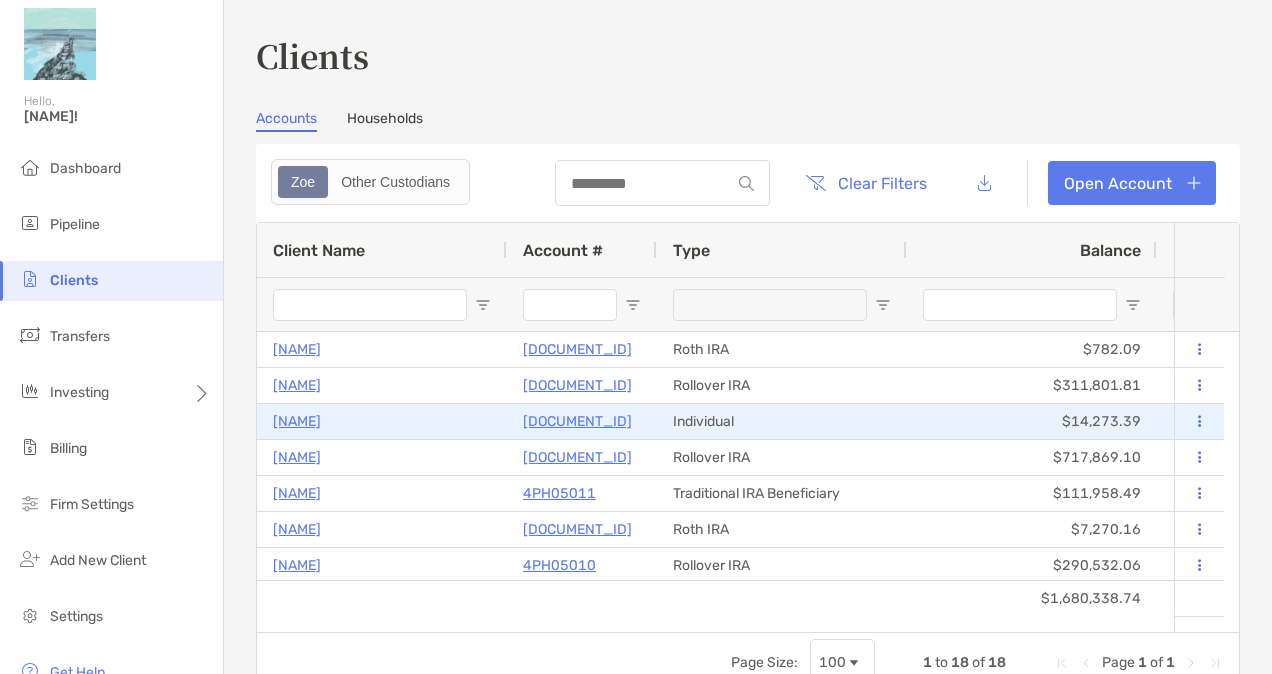 scroll, scrollTop: 56, scrollLeft: 0, axis: vertical 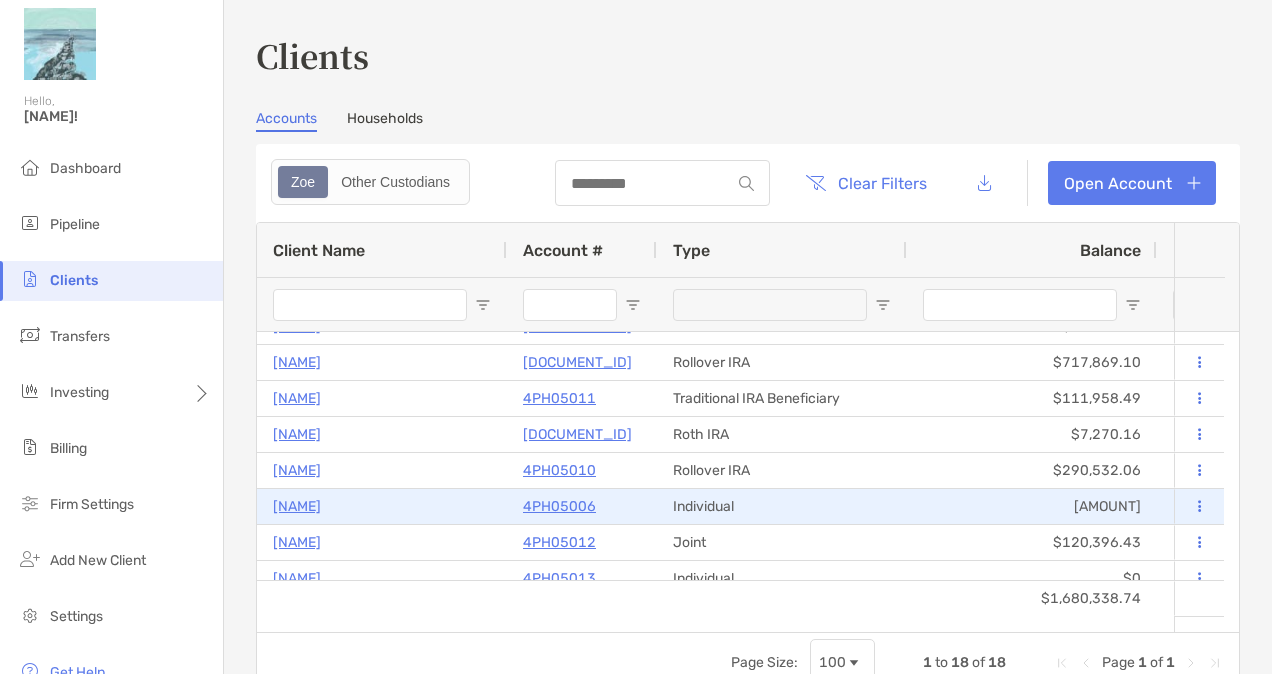 click on "[NAME]" at bounding box center [297, 506] 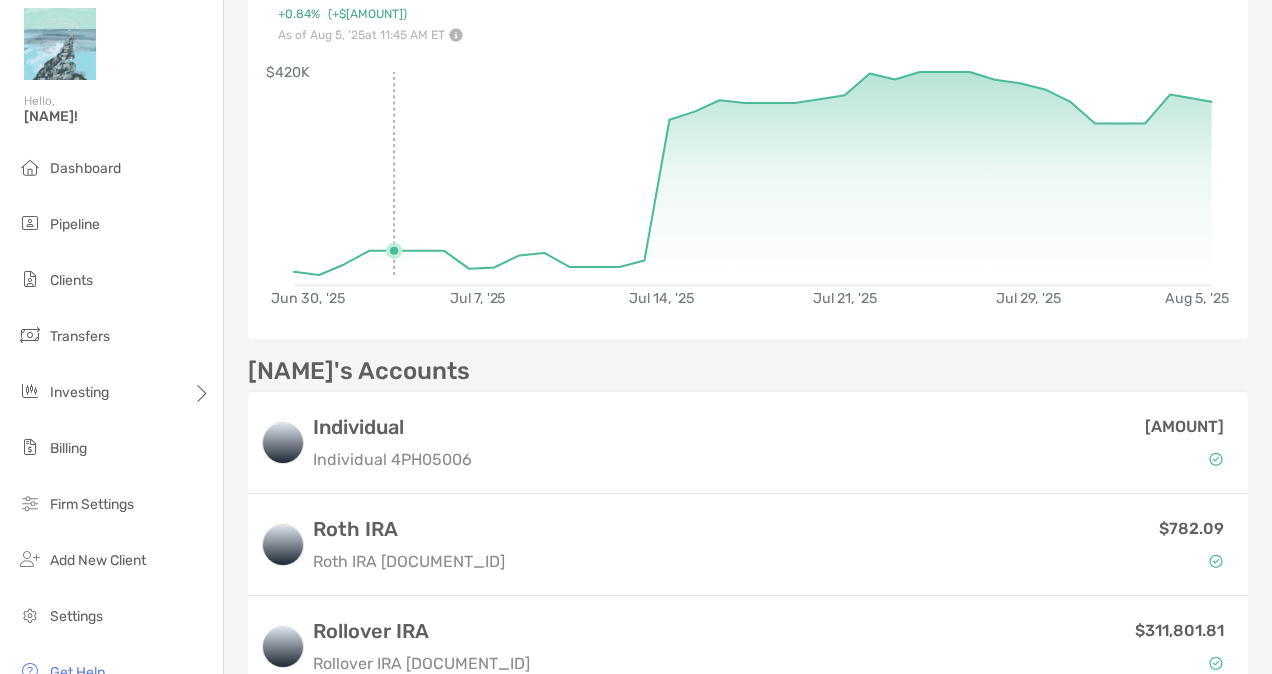 scroll, scrollTop: 522, scrollLeft: 0, axis: vertical 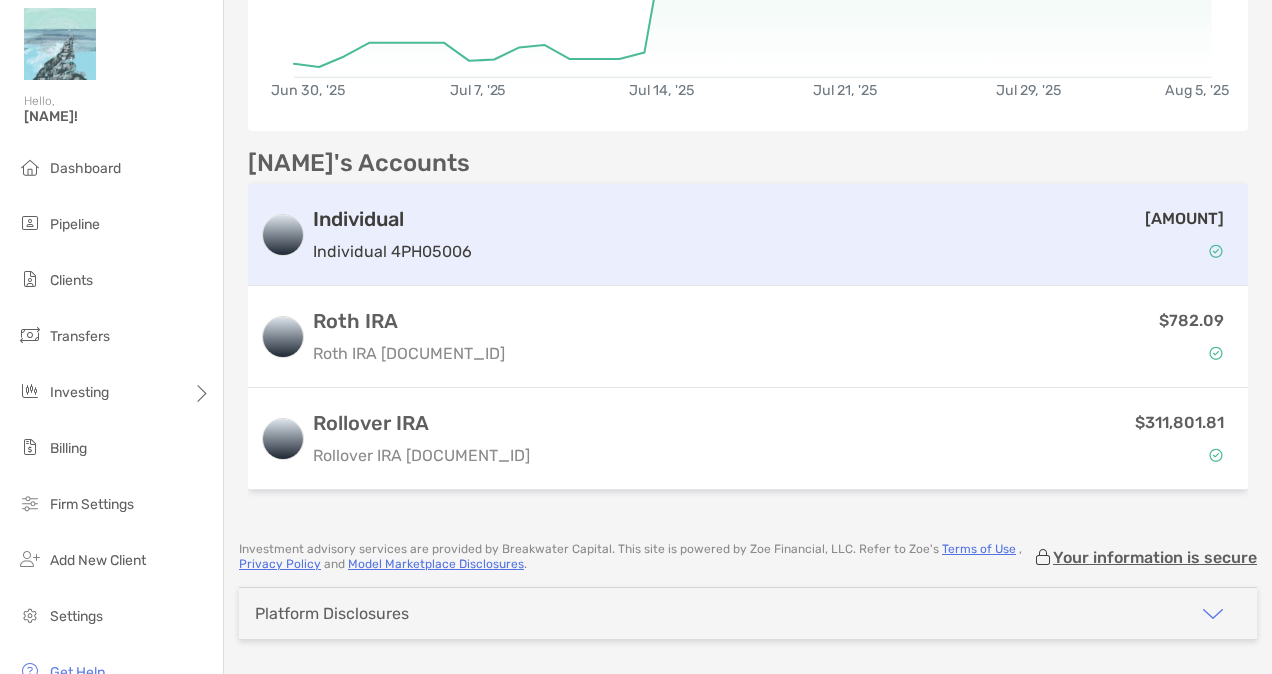 click on "Individual" at bounding box center [392, 219] 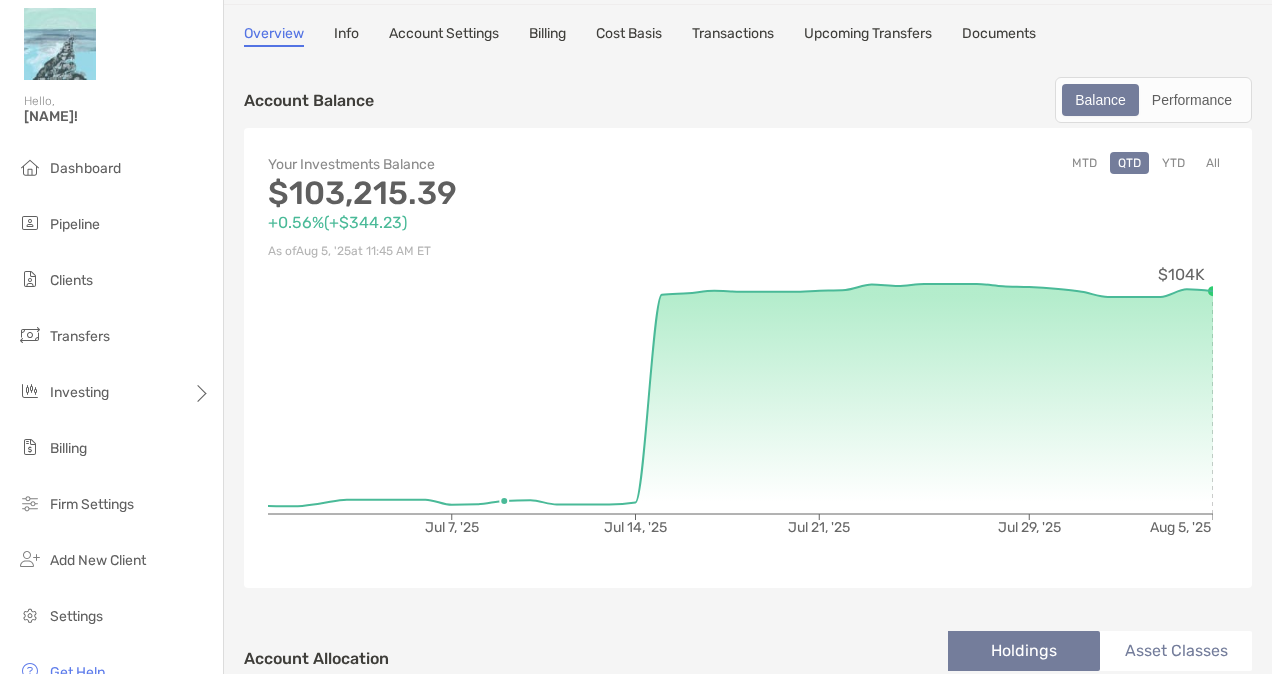 scroll, scrollTop: 0, scrollLeft: 0, axis: both 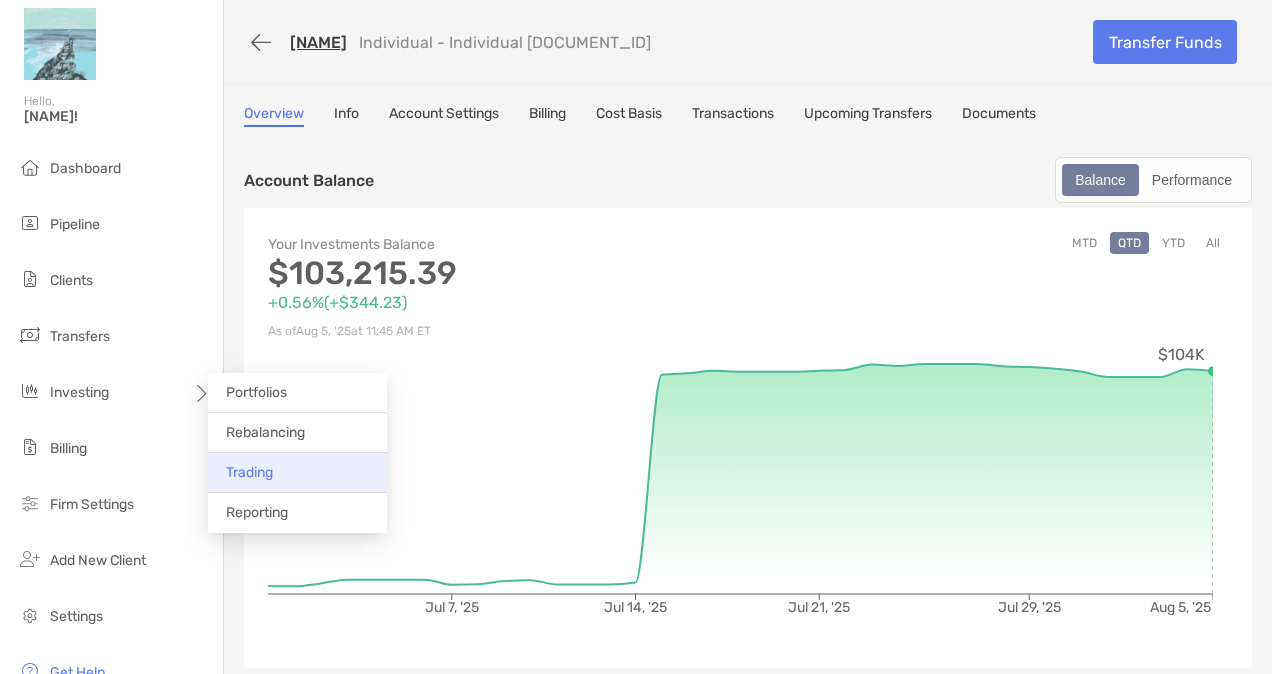 click on "Trading" at bounding box center (297, 473) 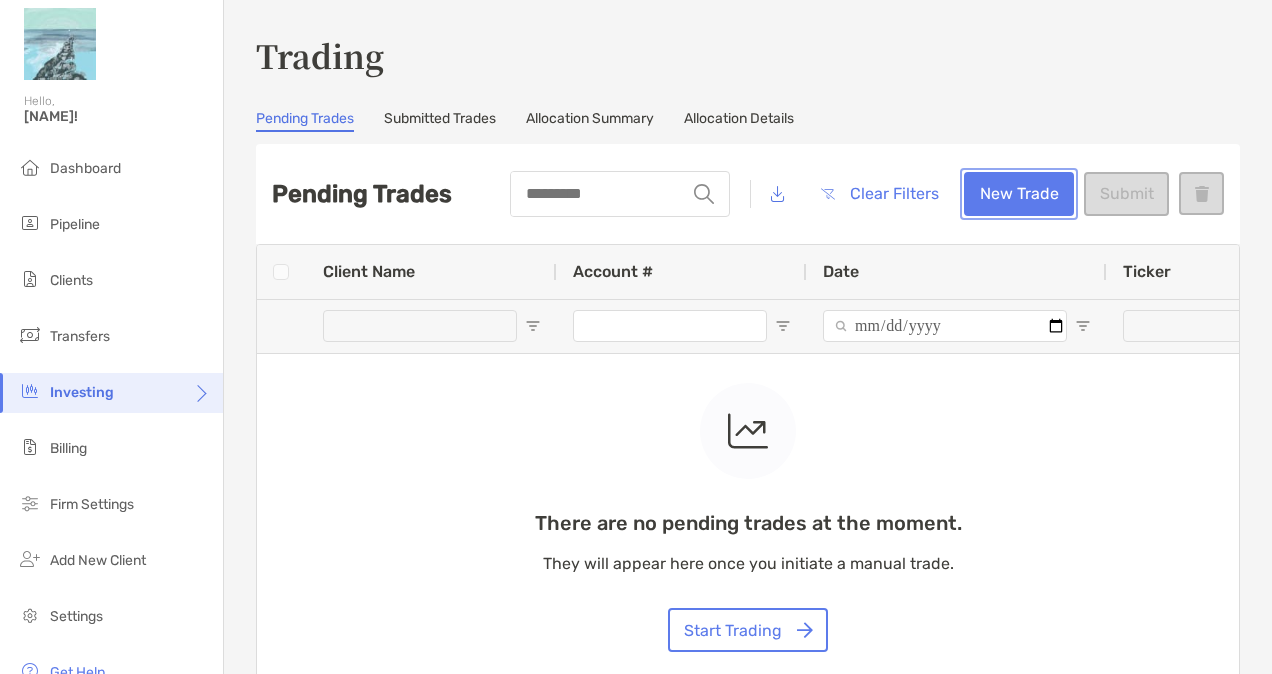 click on "New Trade" at bounding box center (1019, 194) 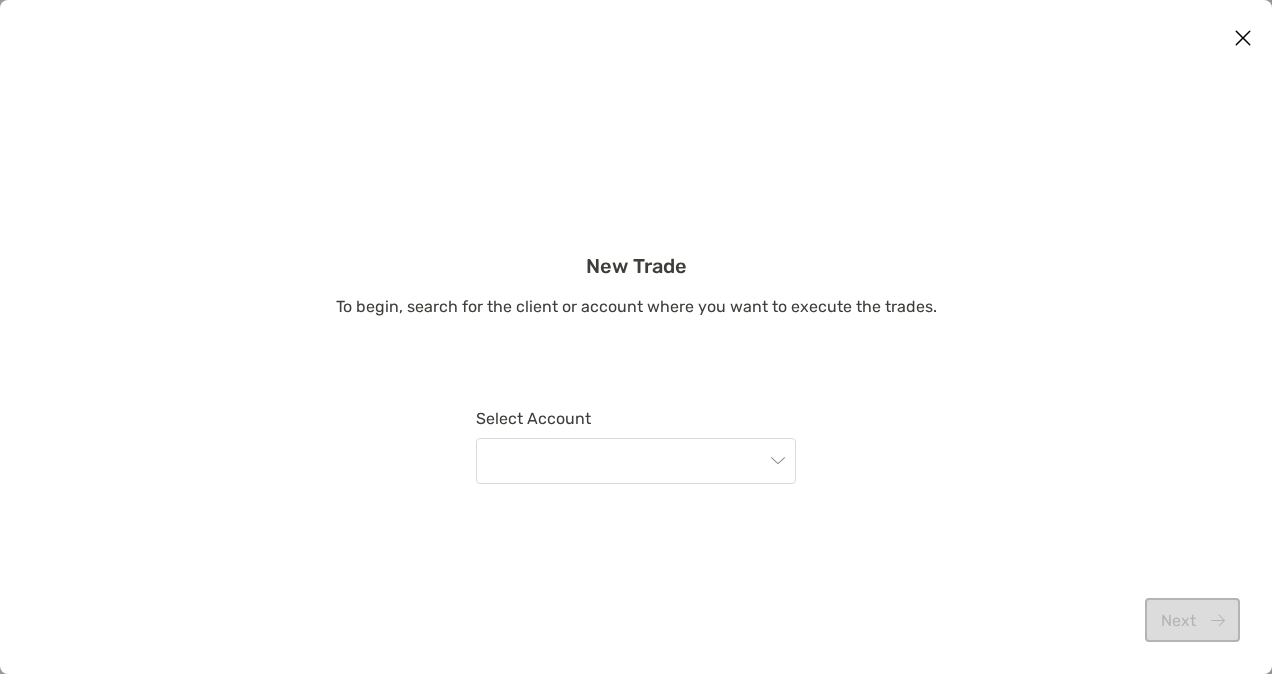 click on "Select Account" at bounding box center [636, 446] 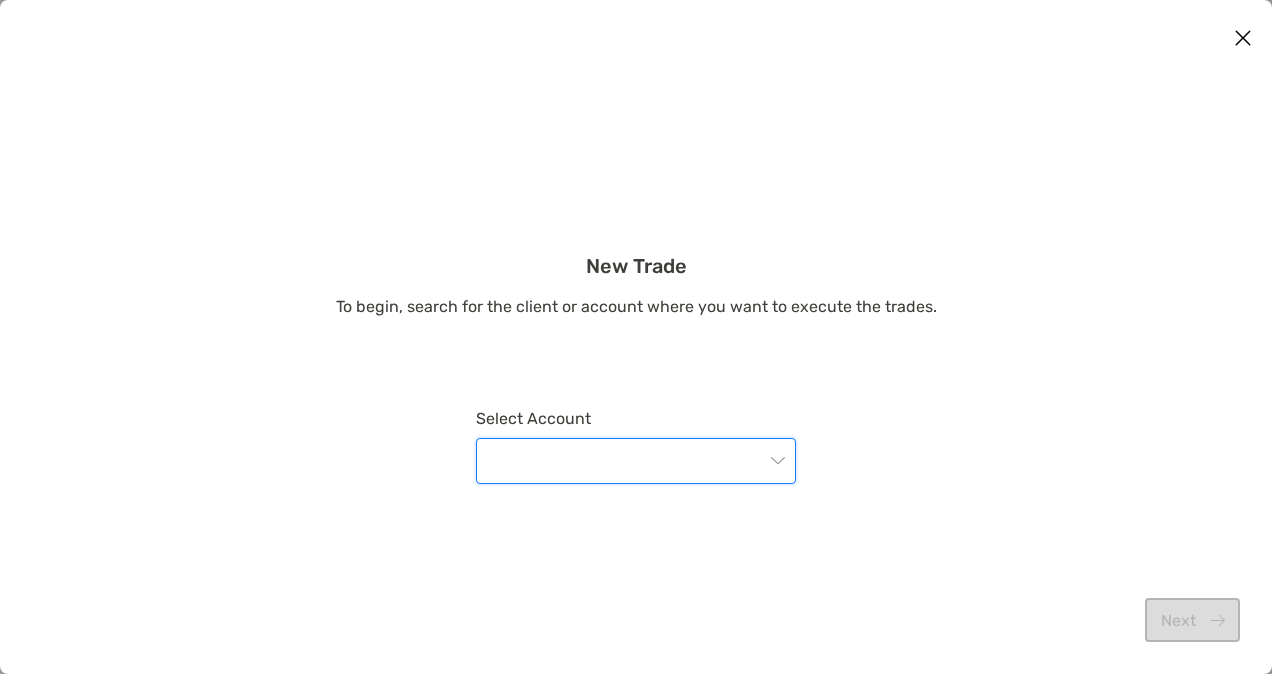 click at bounding box center (626, 461) 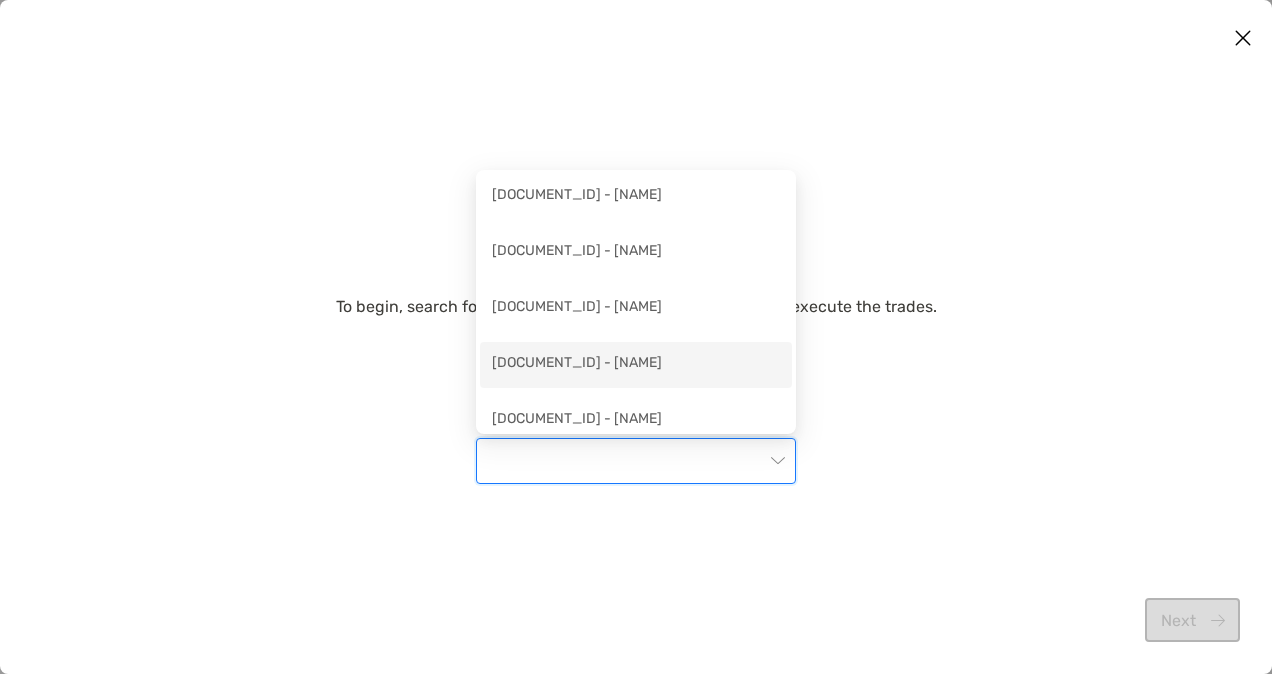 scroll, scrollTop: 54, scrollLeft: 0, axis: vertical 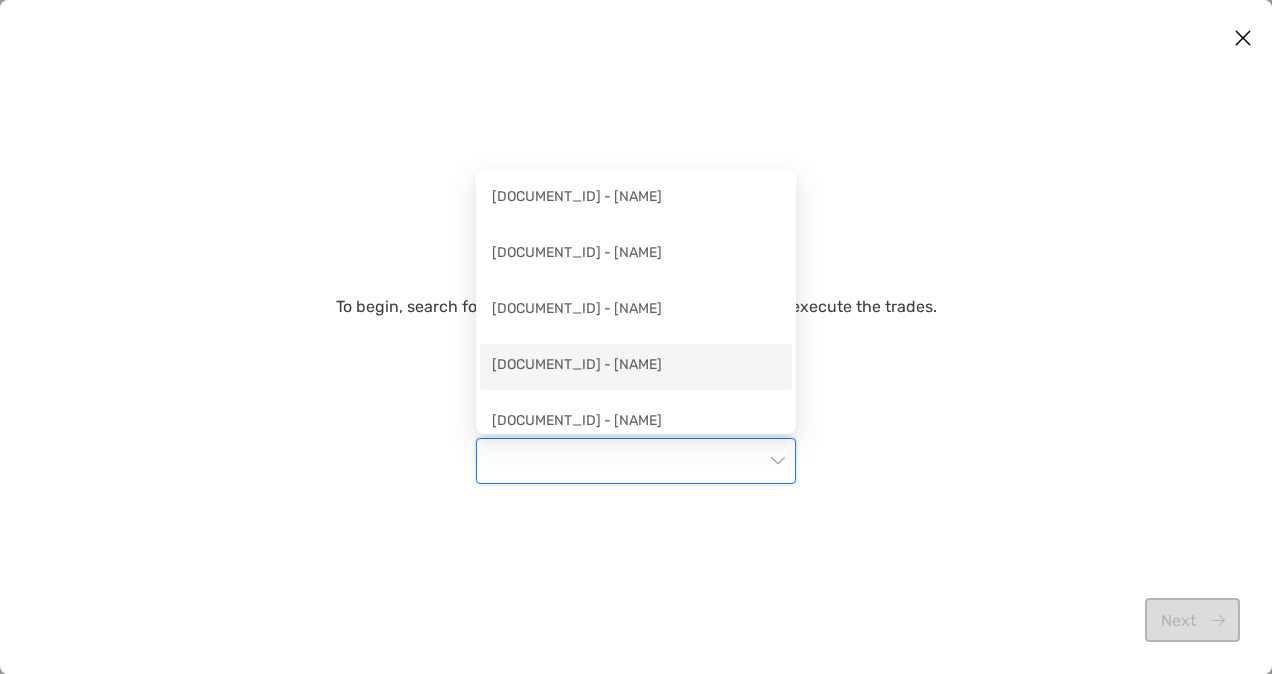 click on "[DOCUMENT_ID] - [NAME]" at bounding box center [636, 366] 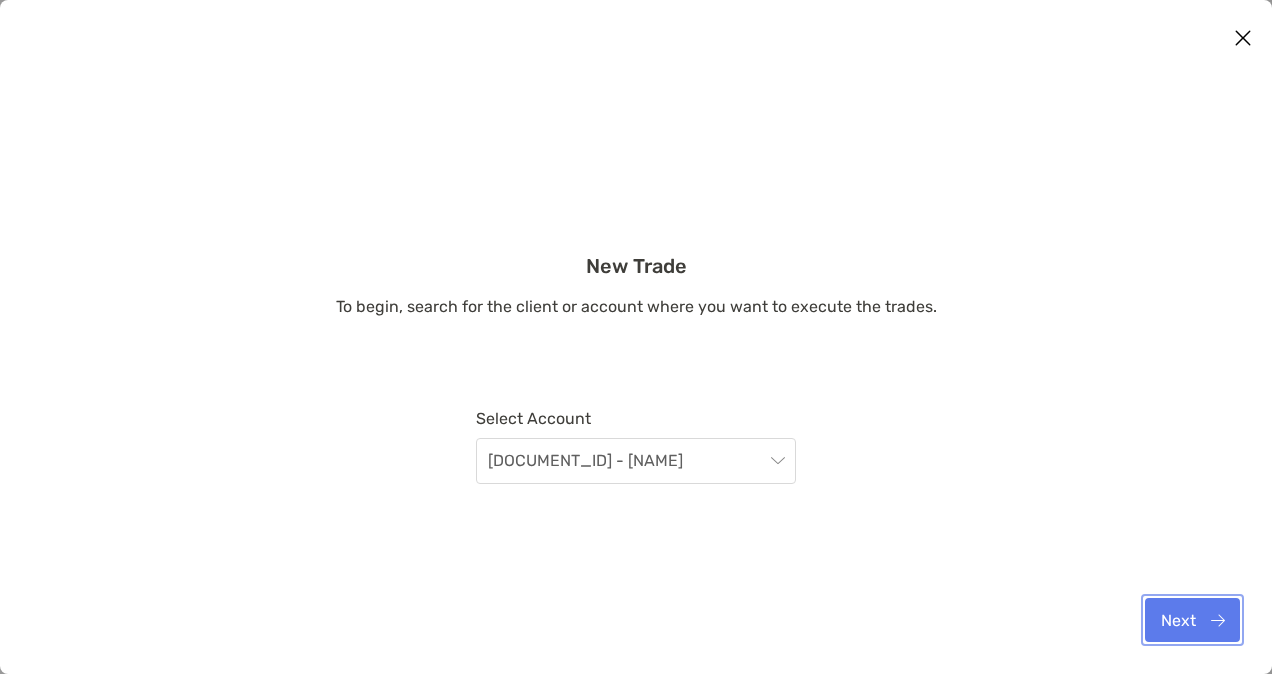 click on "Next" at bounding box center [1192, 620] 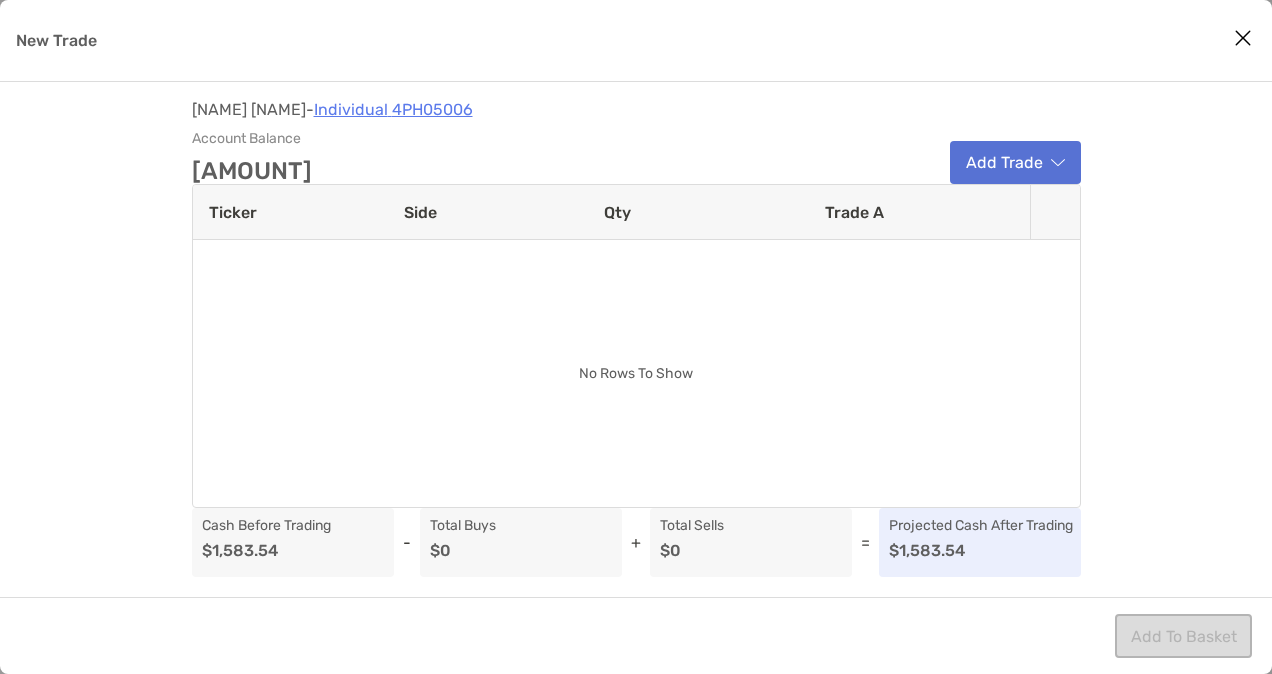click on "Add Trade" at bounding box center (1015, 162) 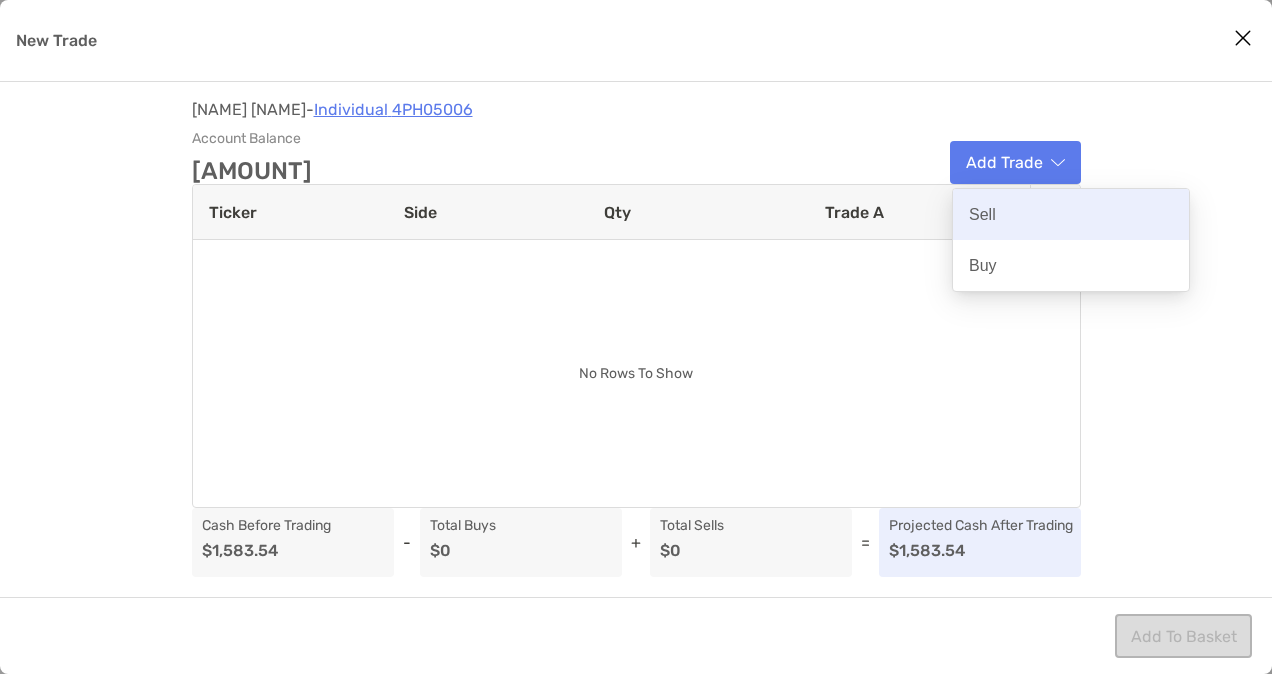 click on "Sell" at bounding box center [1071, 214] 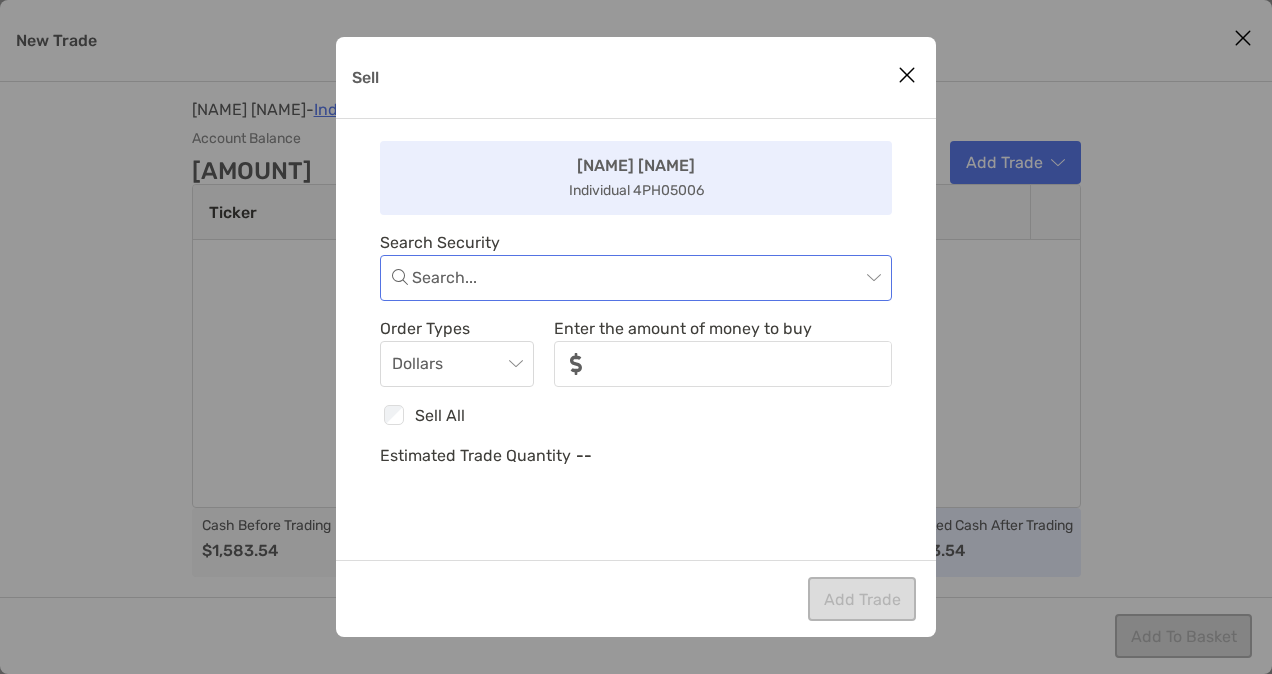 click at bounding box center (636, 278) 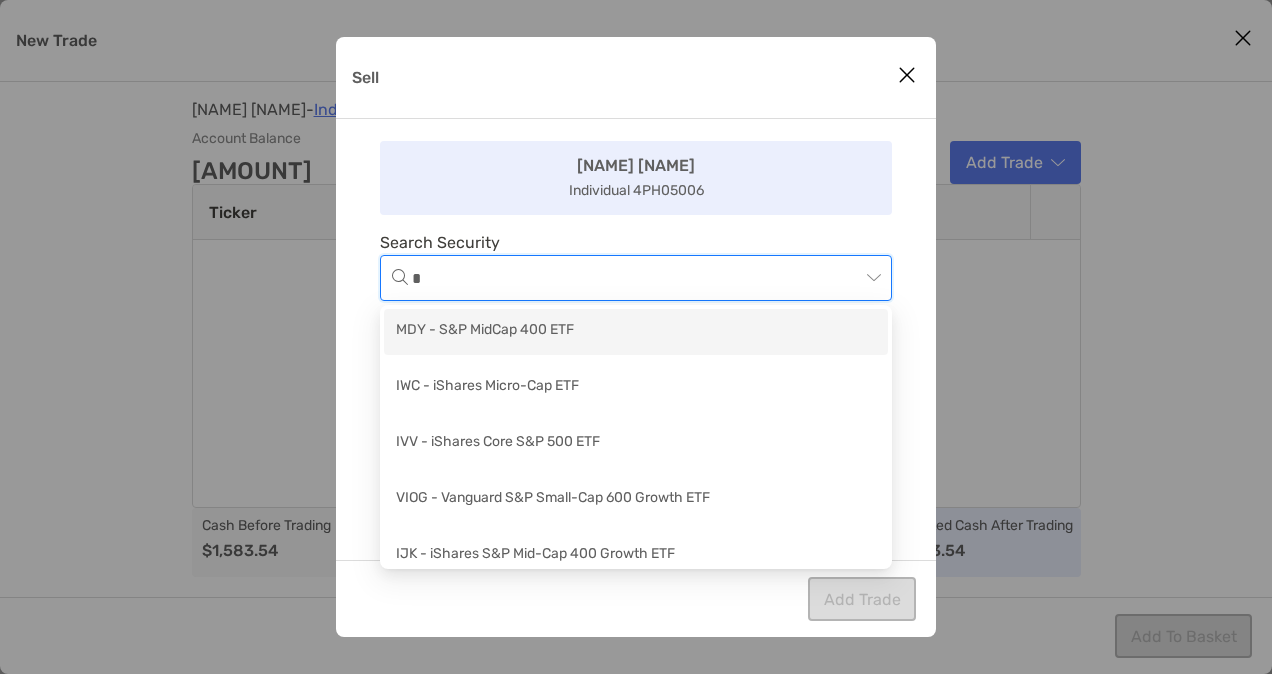 type on "**" 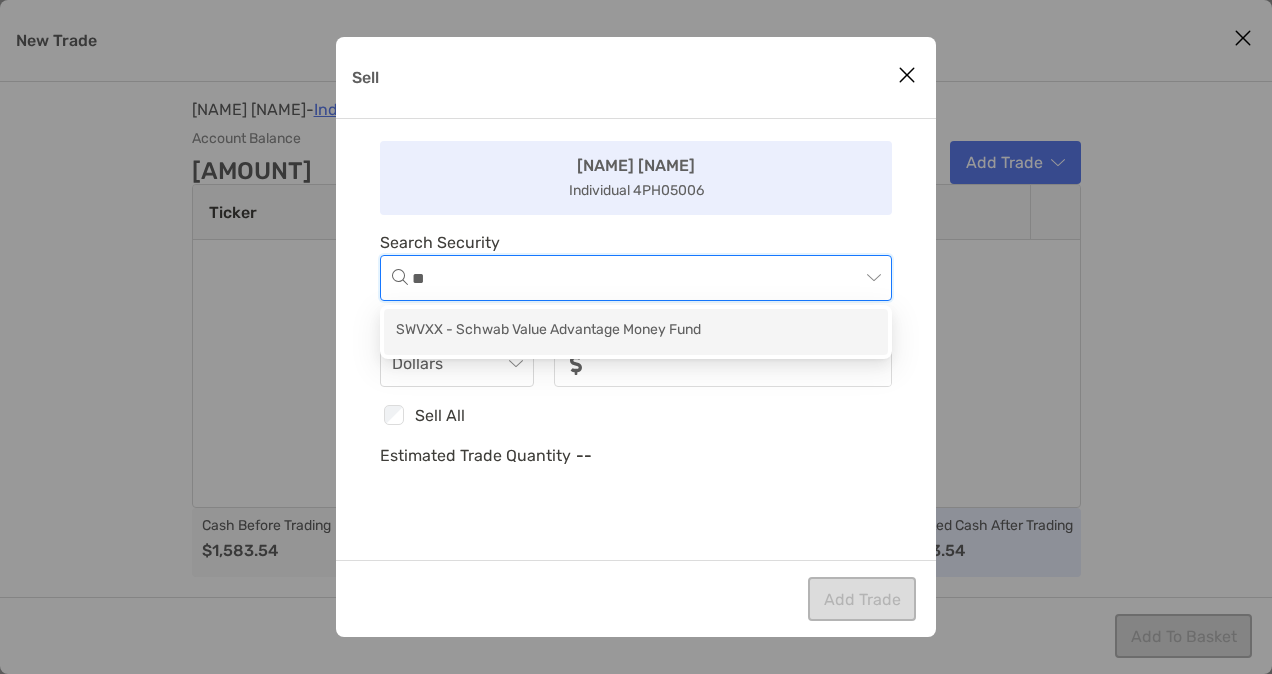 click on "SWVXX - Schwab Value Advantage Money Fund" at bounding box center [636, 331] 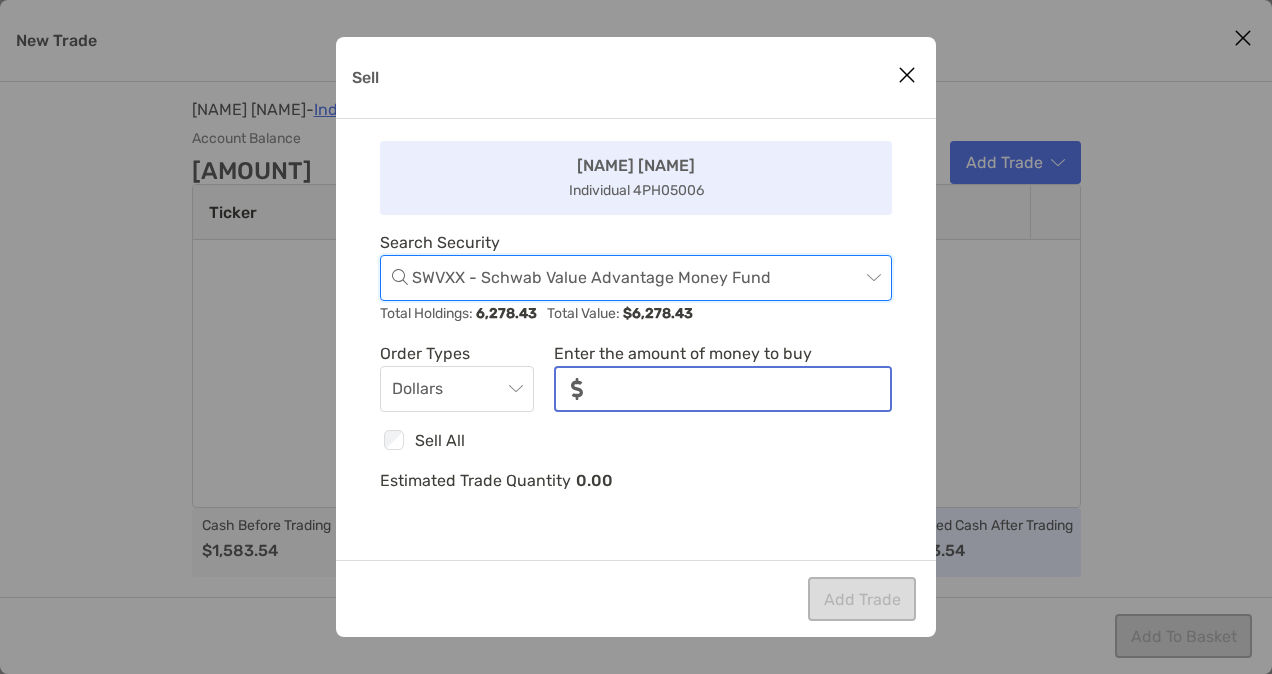 click on "noSymbolCurrency" at bounding box center [744, 389] 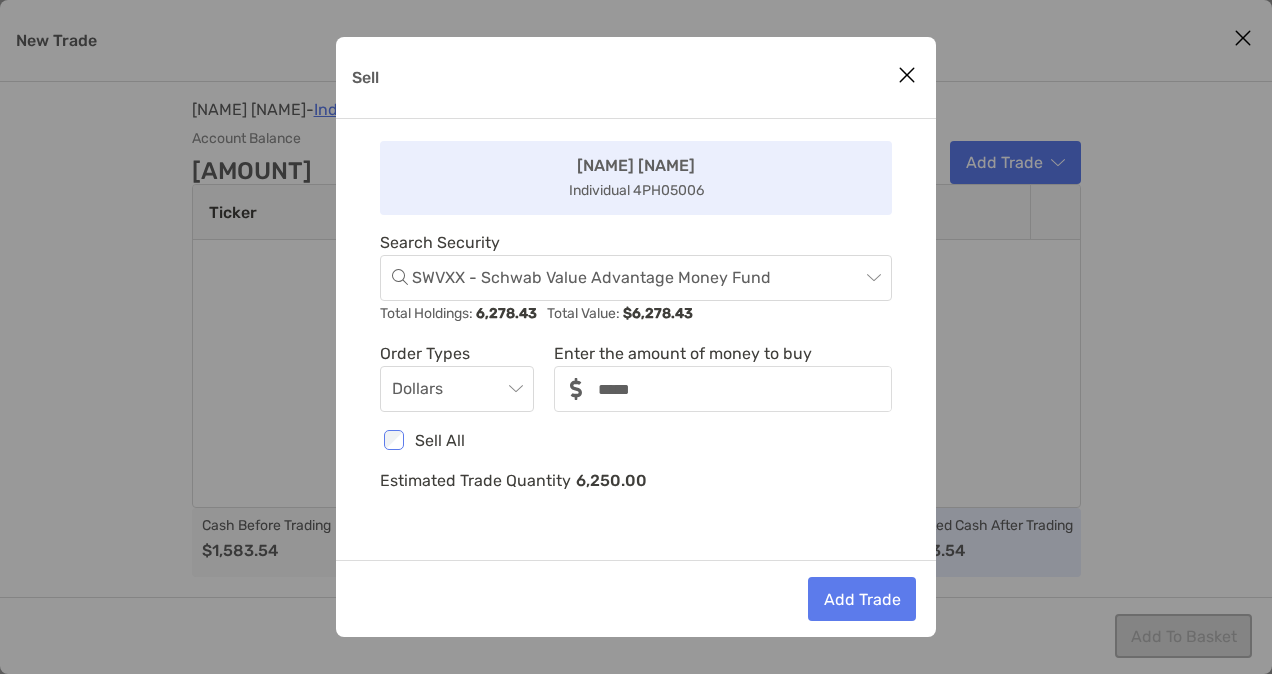type on "*******" 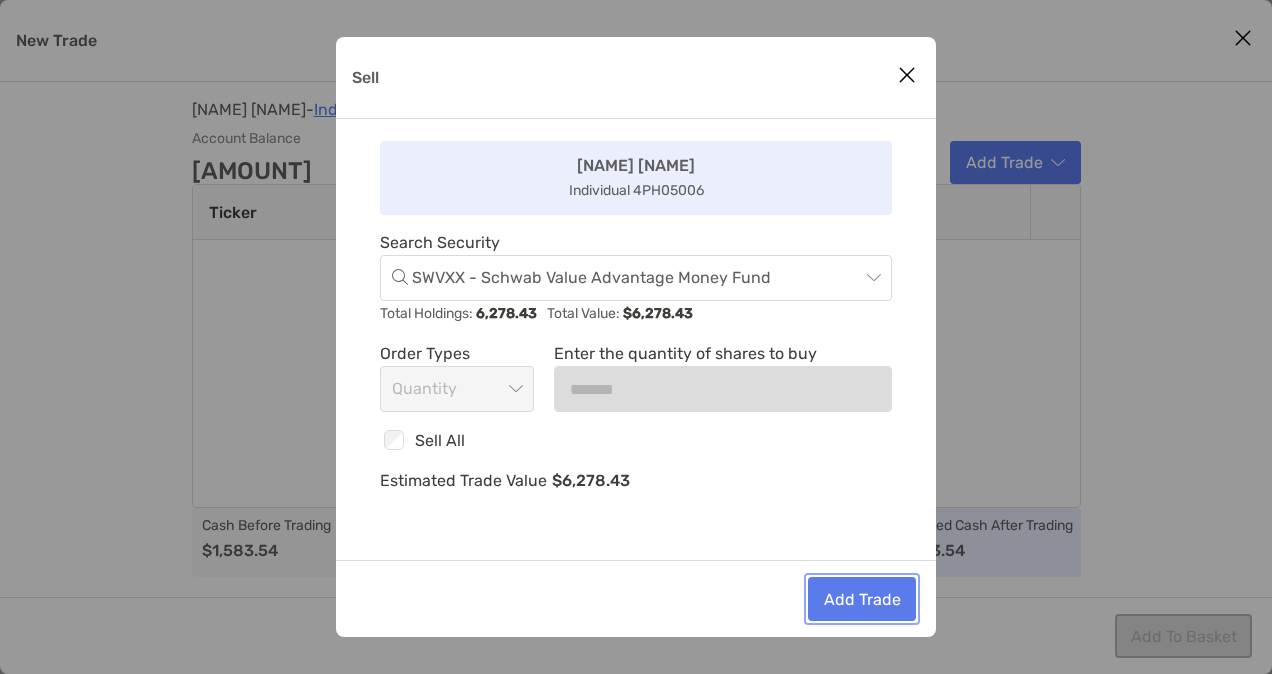 click on "Add Trade" at bounding box center [862, 599] 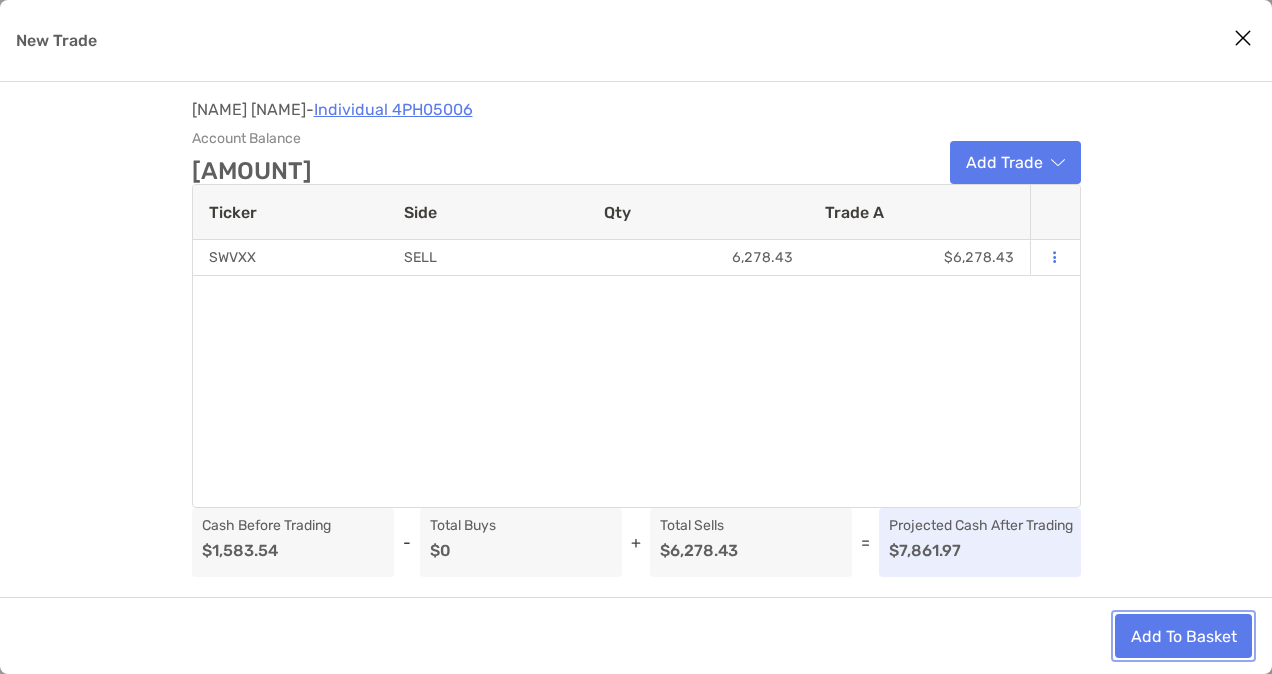 click on "Add To Basket" at bounding box center (1183, 636) 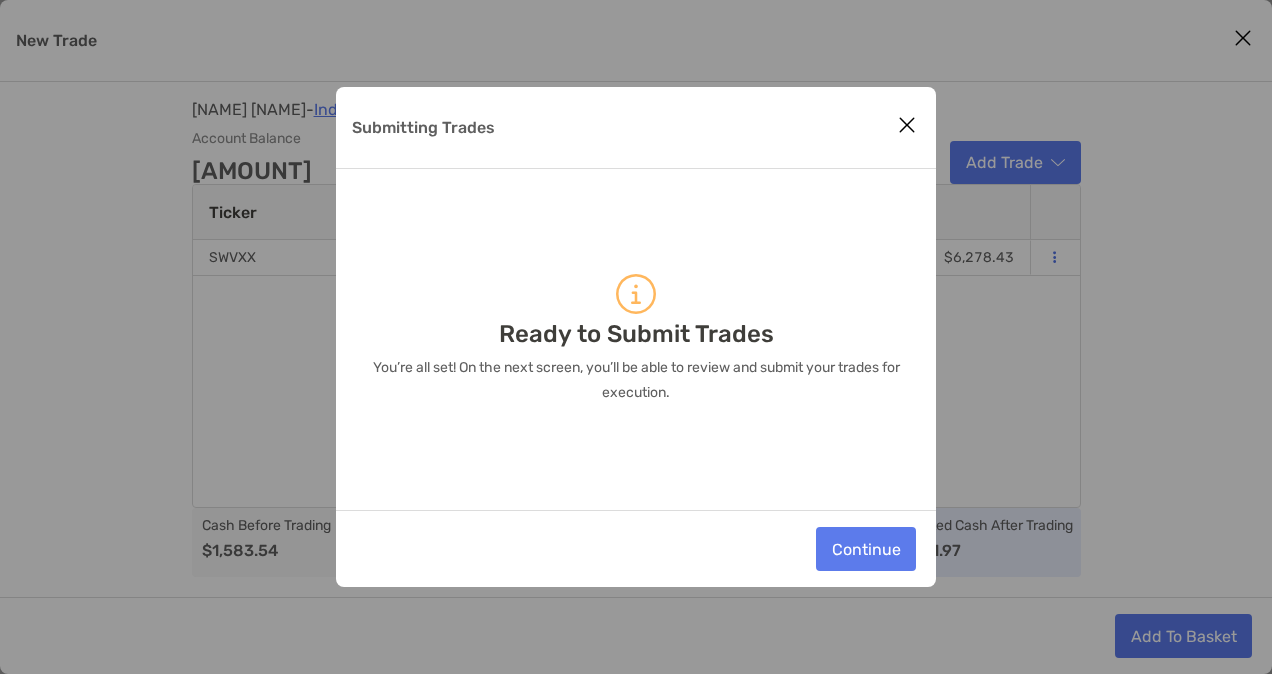 click at bounding box center (907, 125) 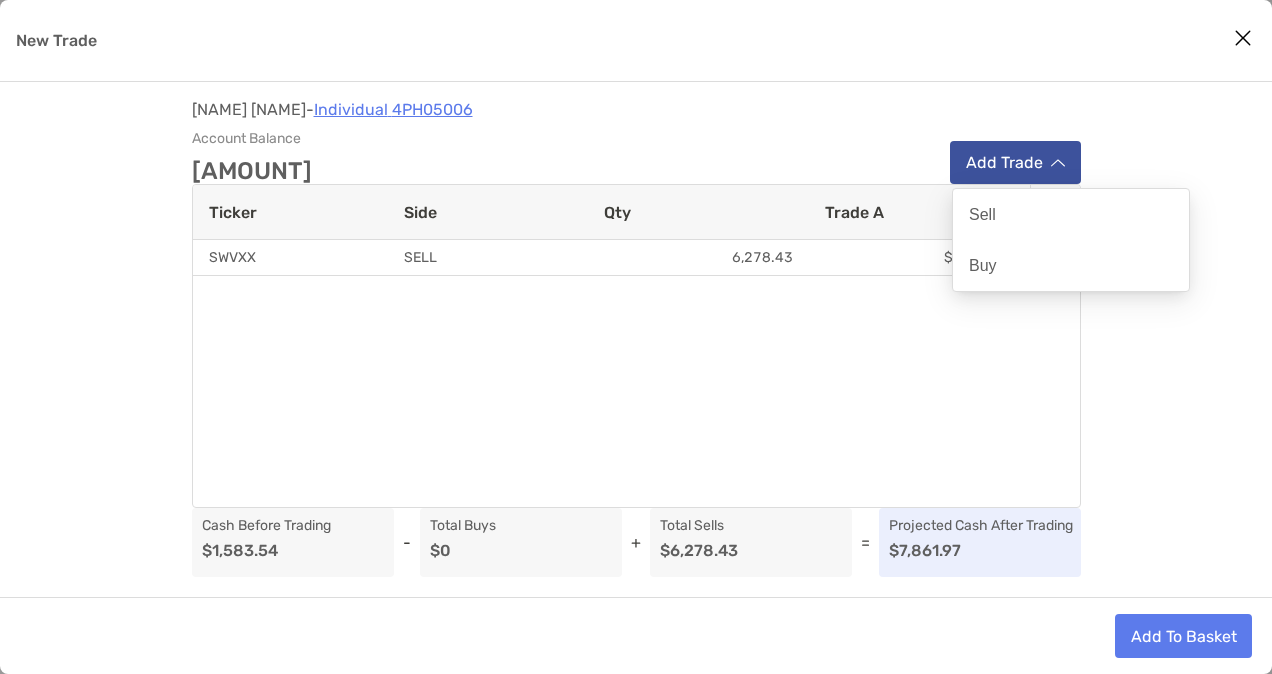 click on "Add Trade" at bounding box center (1015, 162) 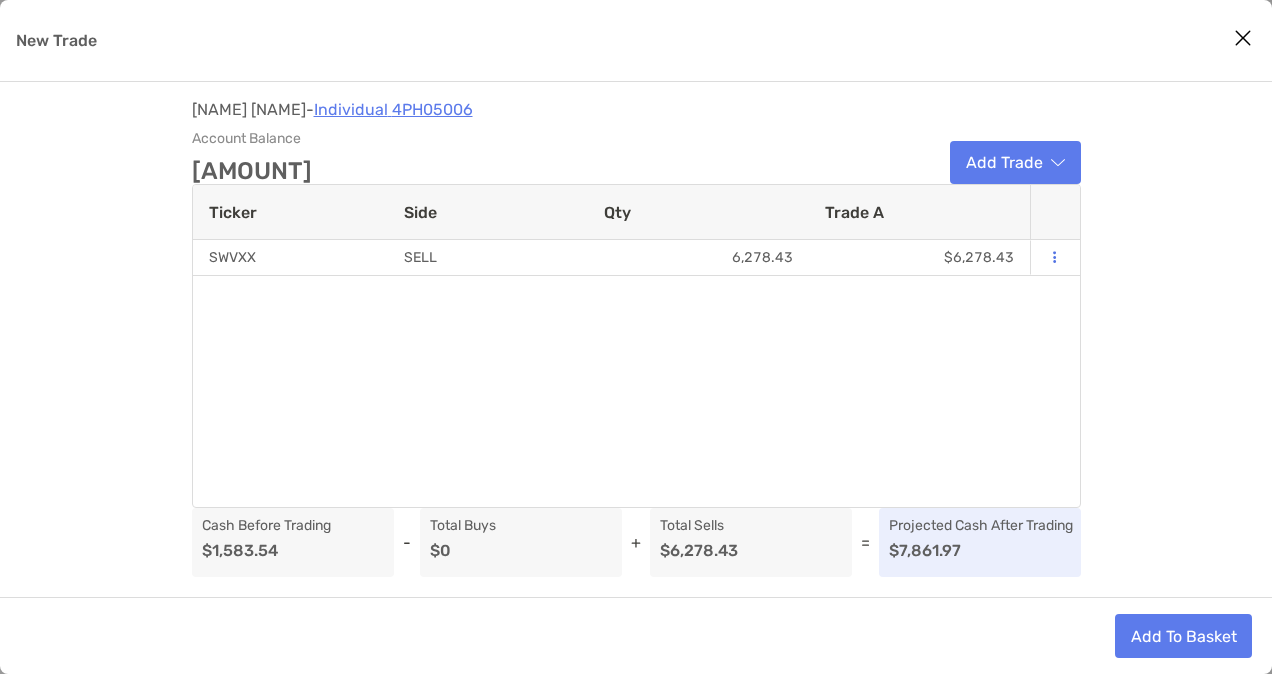 click on "[NAME] - Individual - Individual [DOCUMENT_ID] Account Balance $[AMOUNT] Add Trade Ticker Side Qty Trade A SWVXX SELL [QUANTITY] $[AMOUNT] to of Page of Cash Before Trading $[AMOUNT] - Total Buys $0 + Total Sells $[AMOUNT] = Projected Cash After Trading $[AMOUNT]" at bounding box center (636, 339) 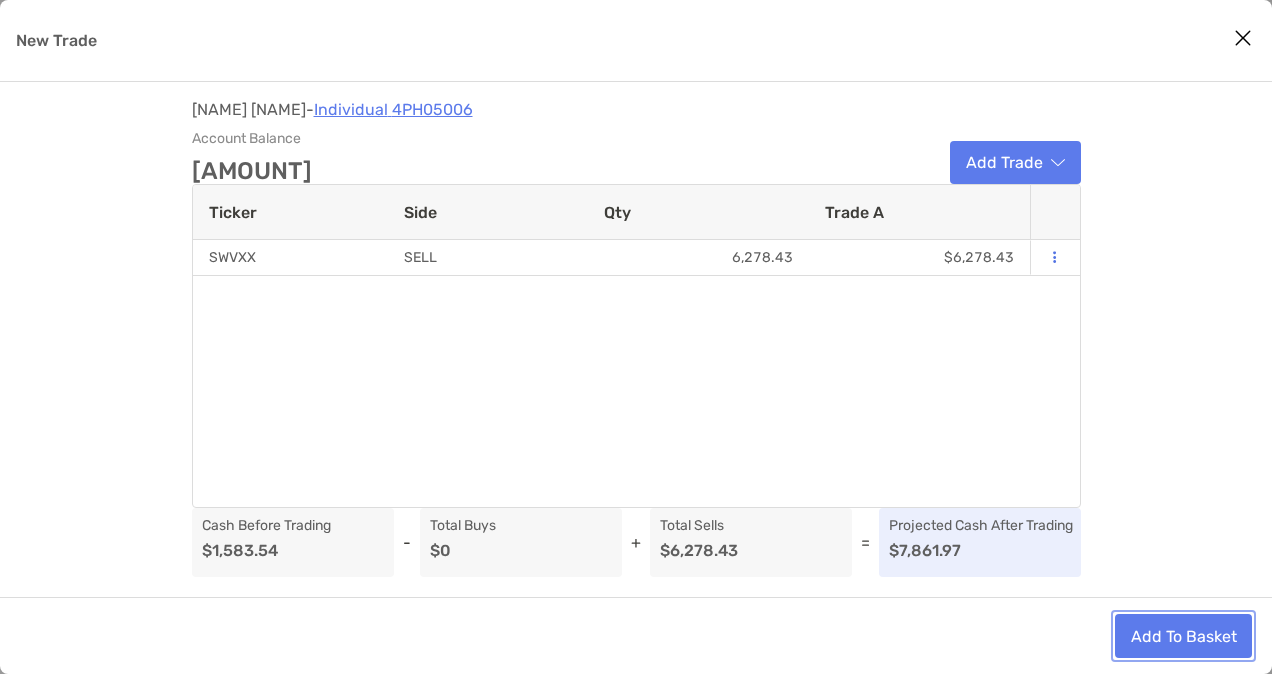 click on "Add To Basket" at bounding box center [1183, 636] 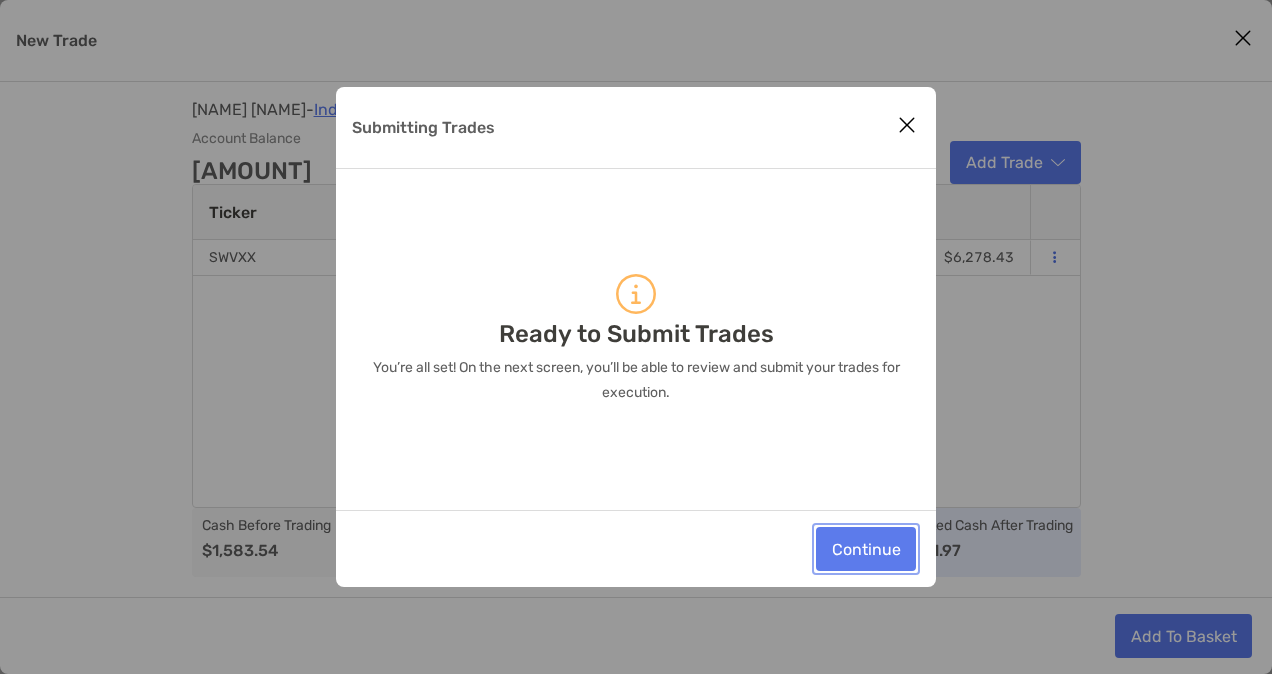 click on "Continue" at bounding box center [866, 549] 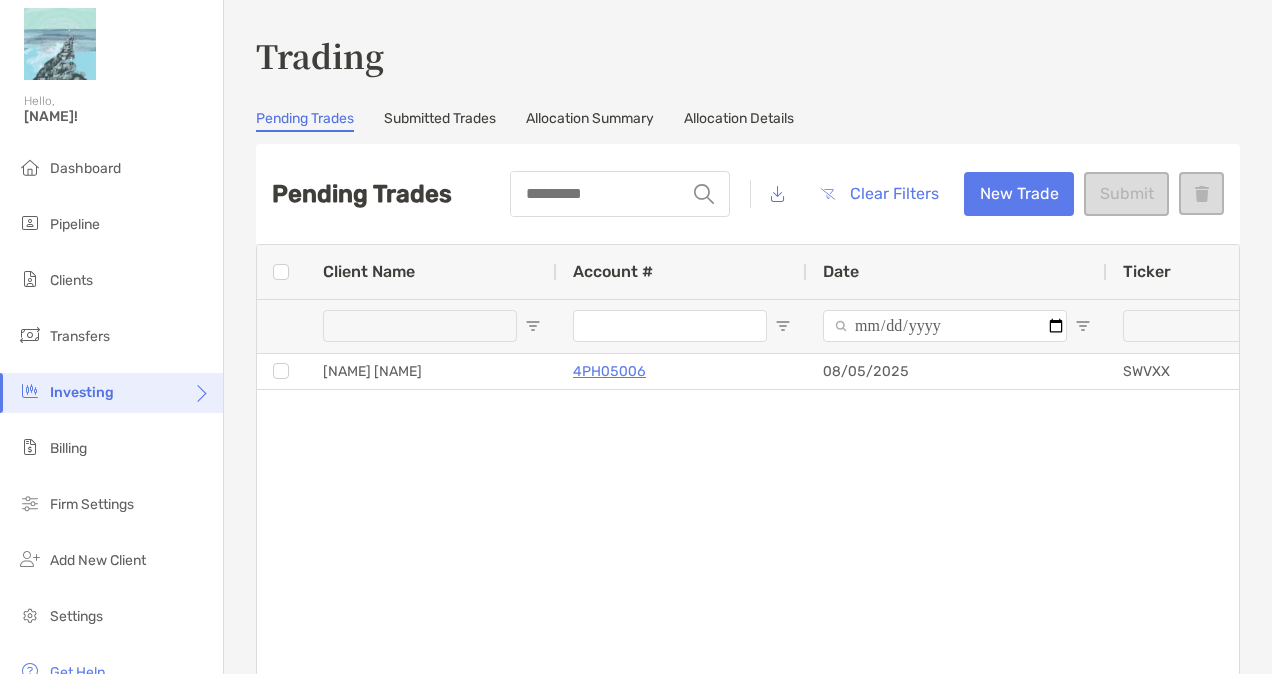 scroll, scrollTop: 0, scrollLeft: 0, axis: both 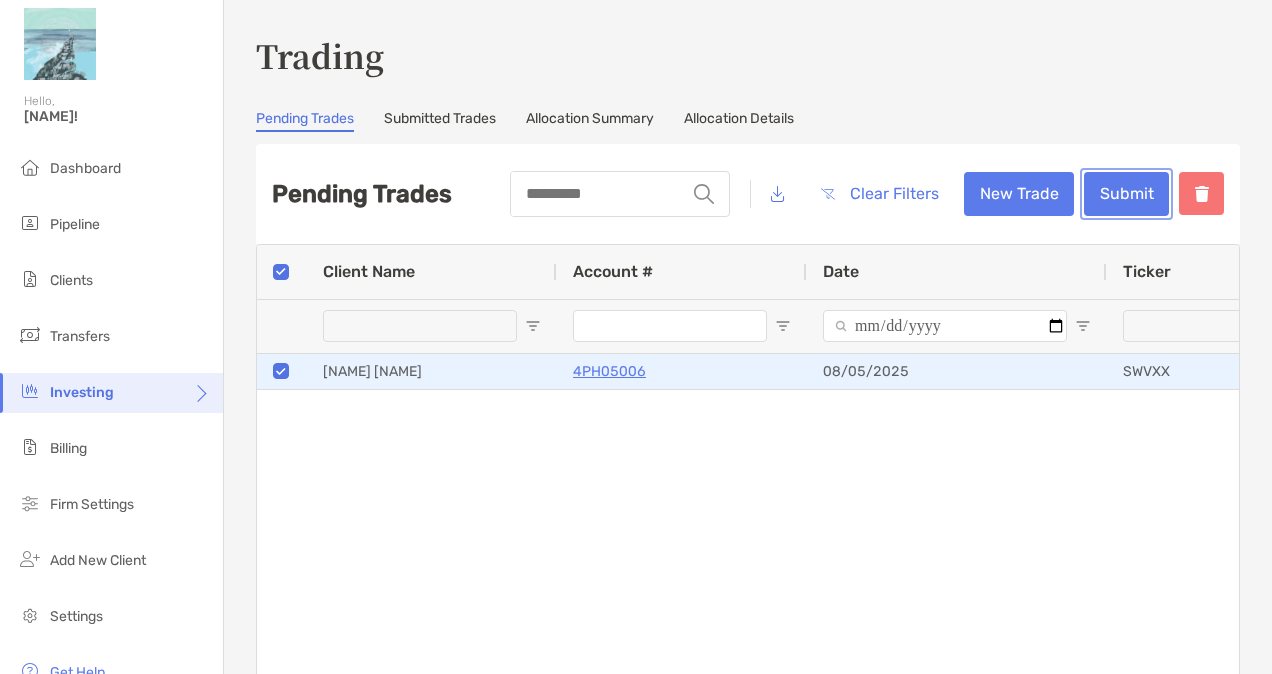 click on "Submit" at bounding box center [1126, 194] 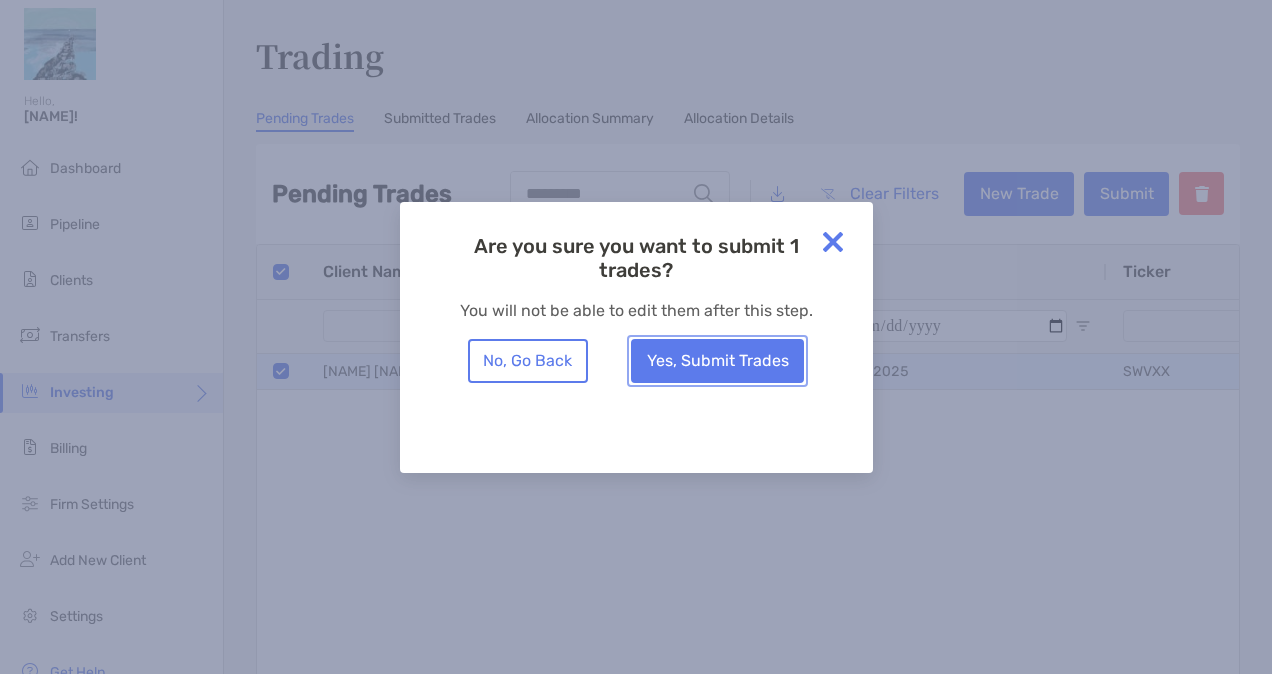 click on "Yes, Submit Trades" at bounding box center (717, 361) 